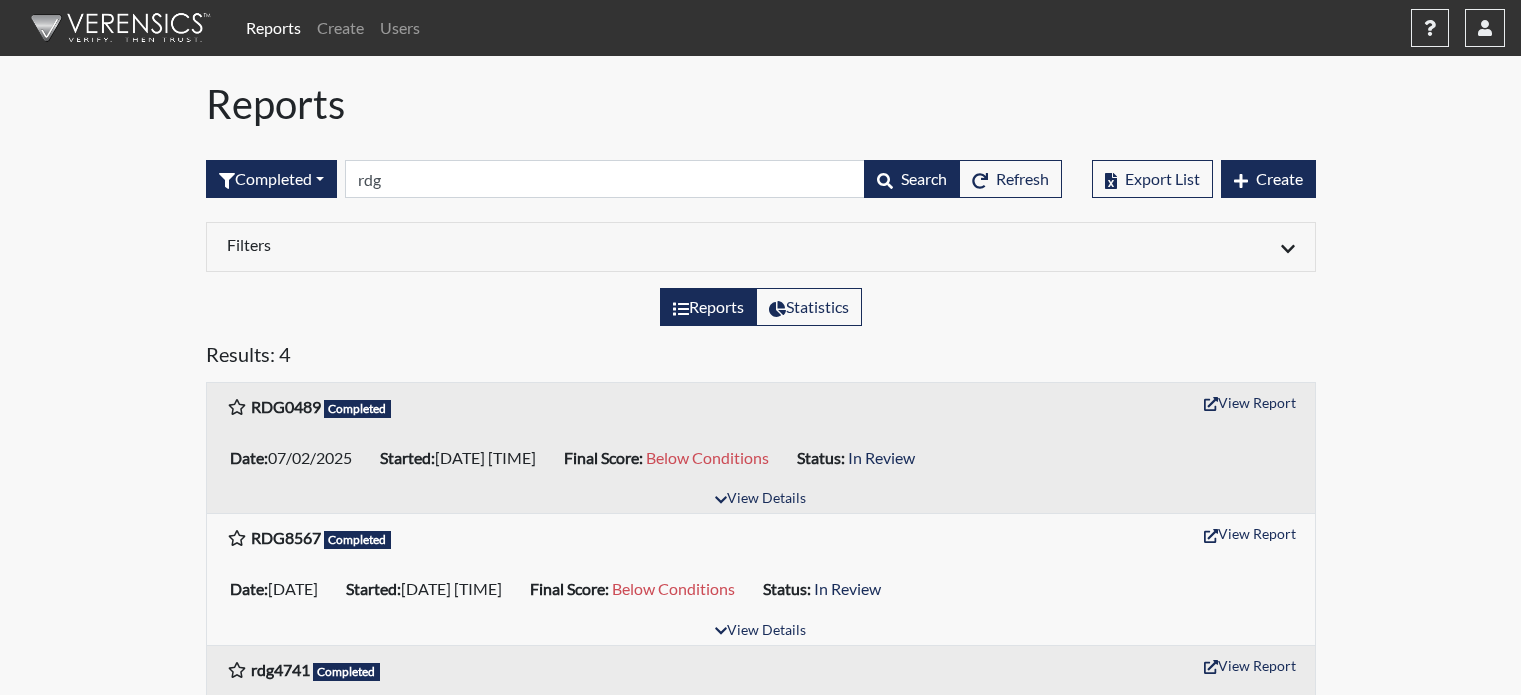 scroll, scrollTop: 0, scrollLeft: 0, axis: both 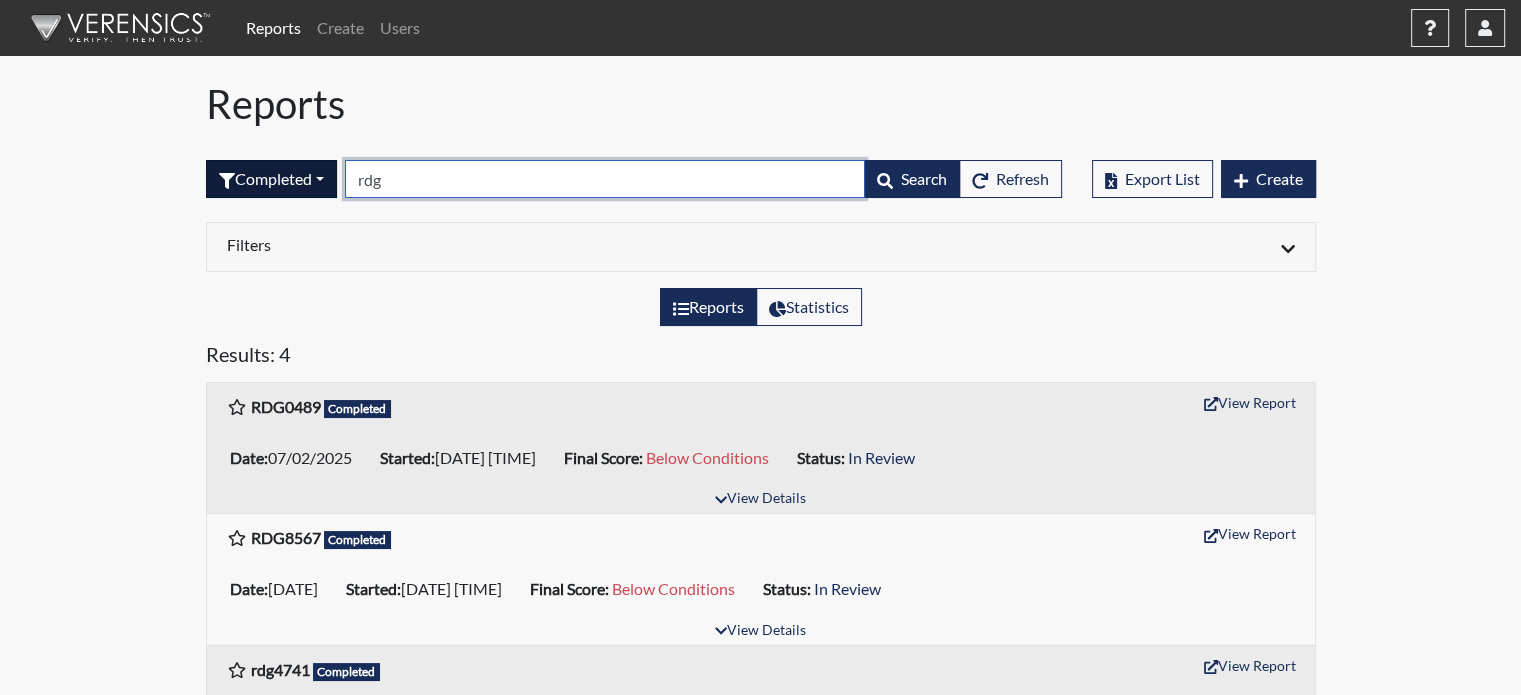 drag, startPoint x: 392, startPoint y: 179, endPoint x: 337, endPoint y: 177, distance: 55.03635 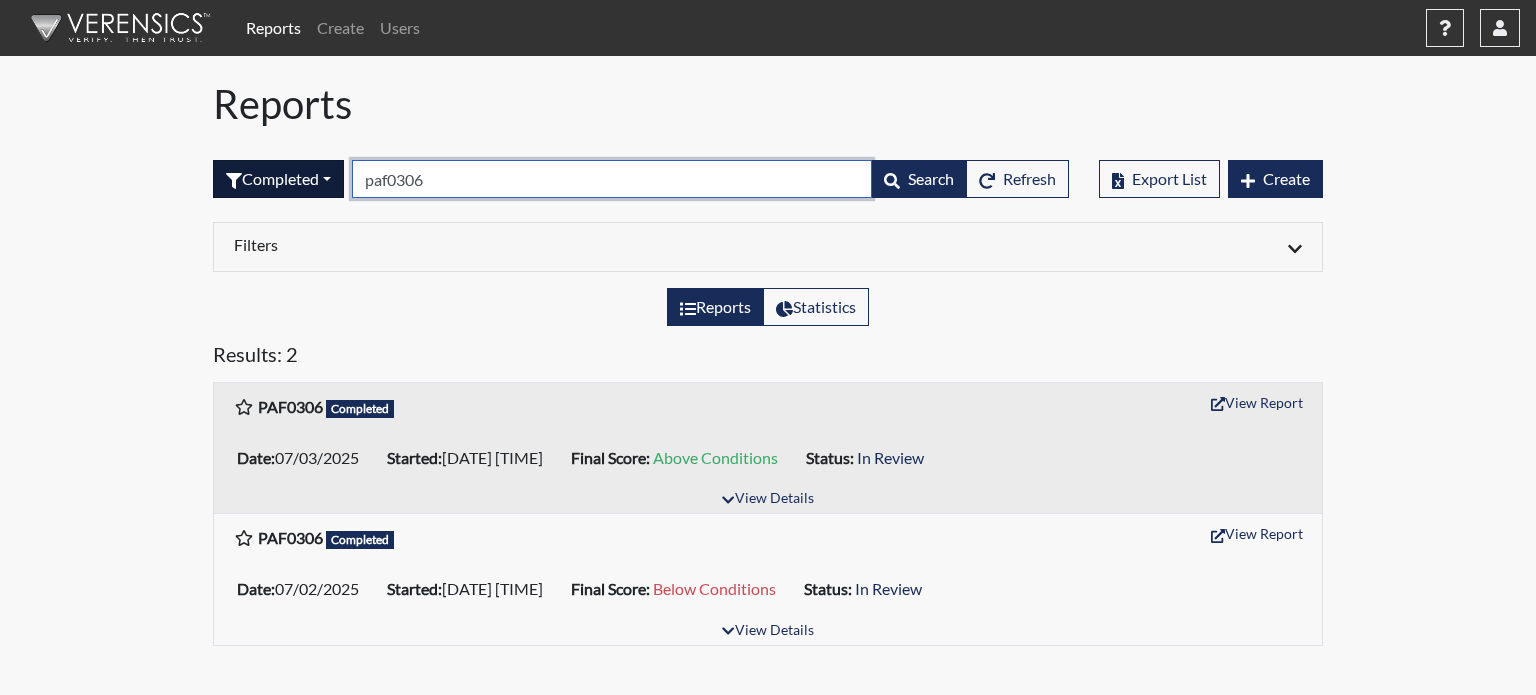 drag, startPoint x: 448, startPoint y: 176, endPoint x: 294, endPoint y: 185, distance: 154.26276 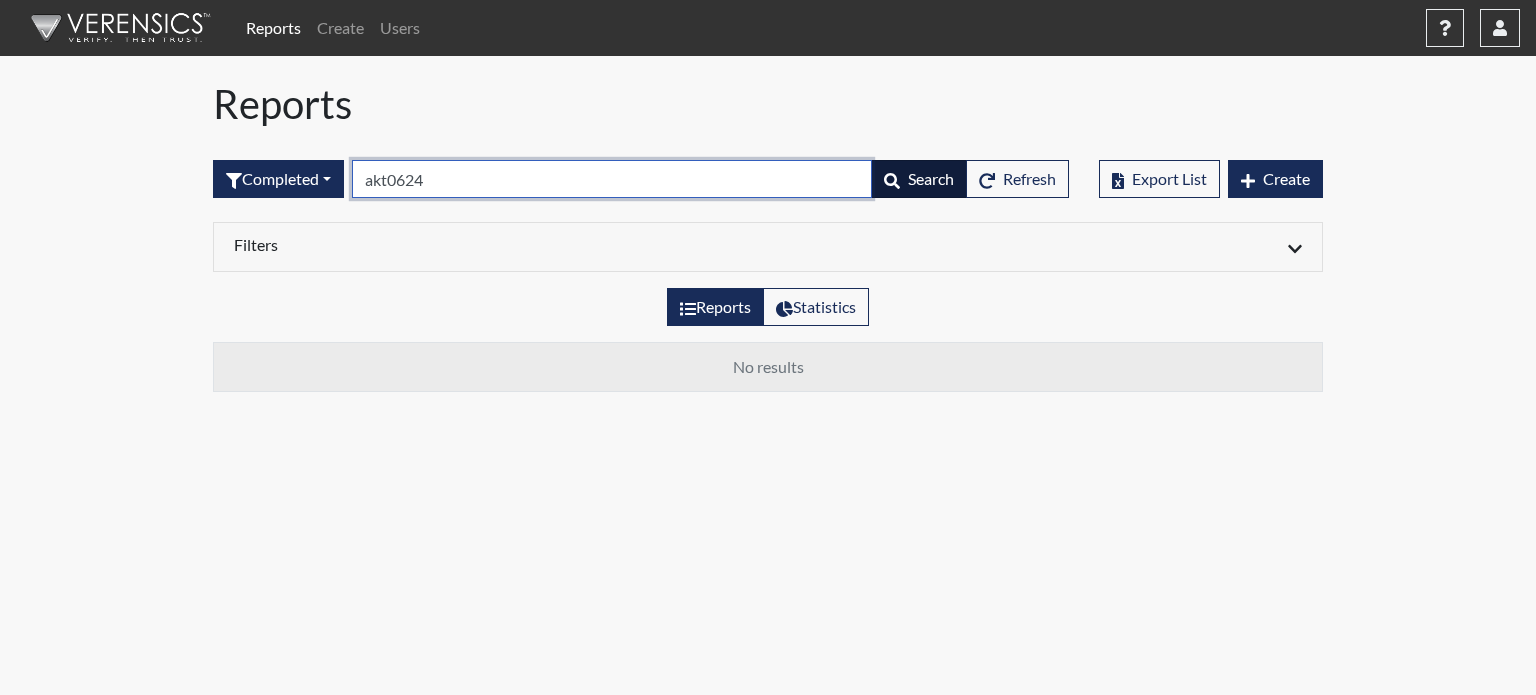 type on "akt0624" 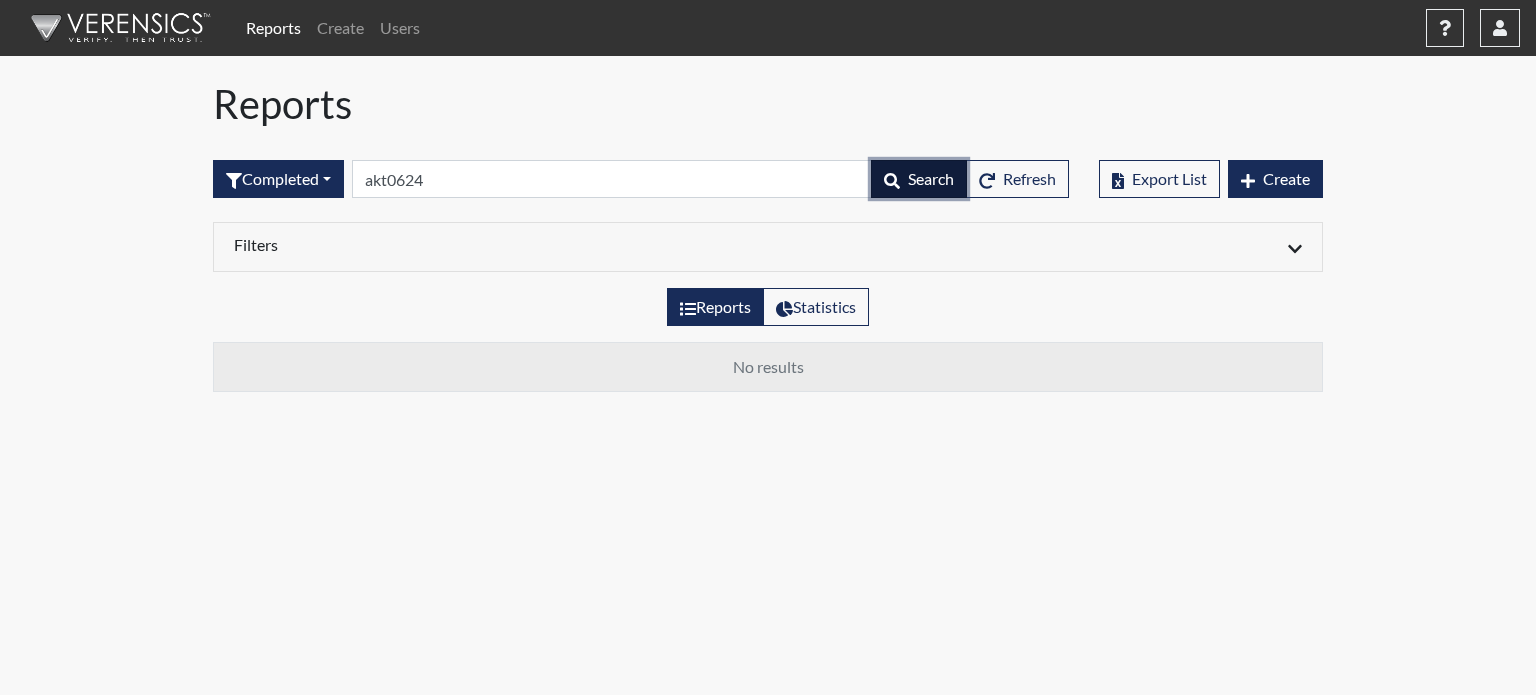 click on "Search" at bounding box center (931, 178) 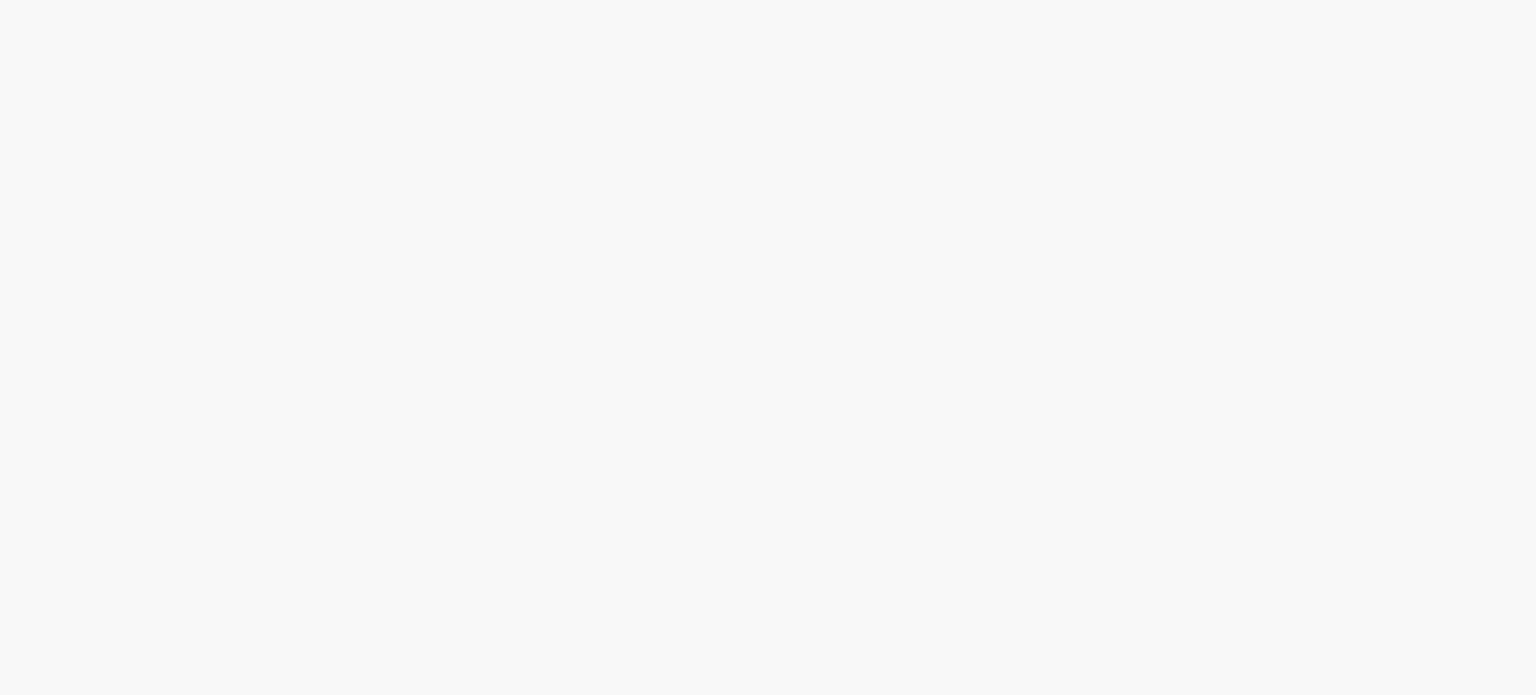 scroll, scrollTop: 0, scrollLeft: 0, axis: both 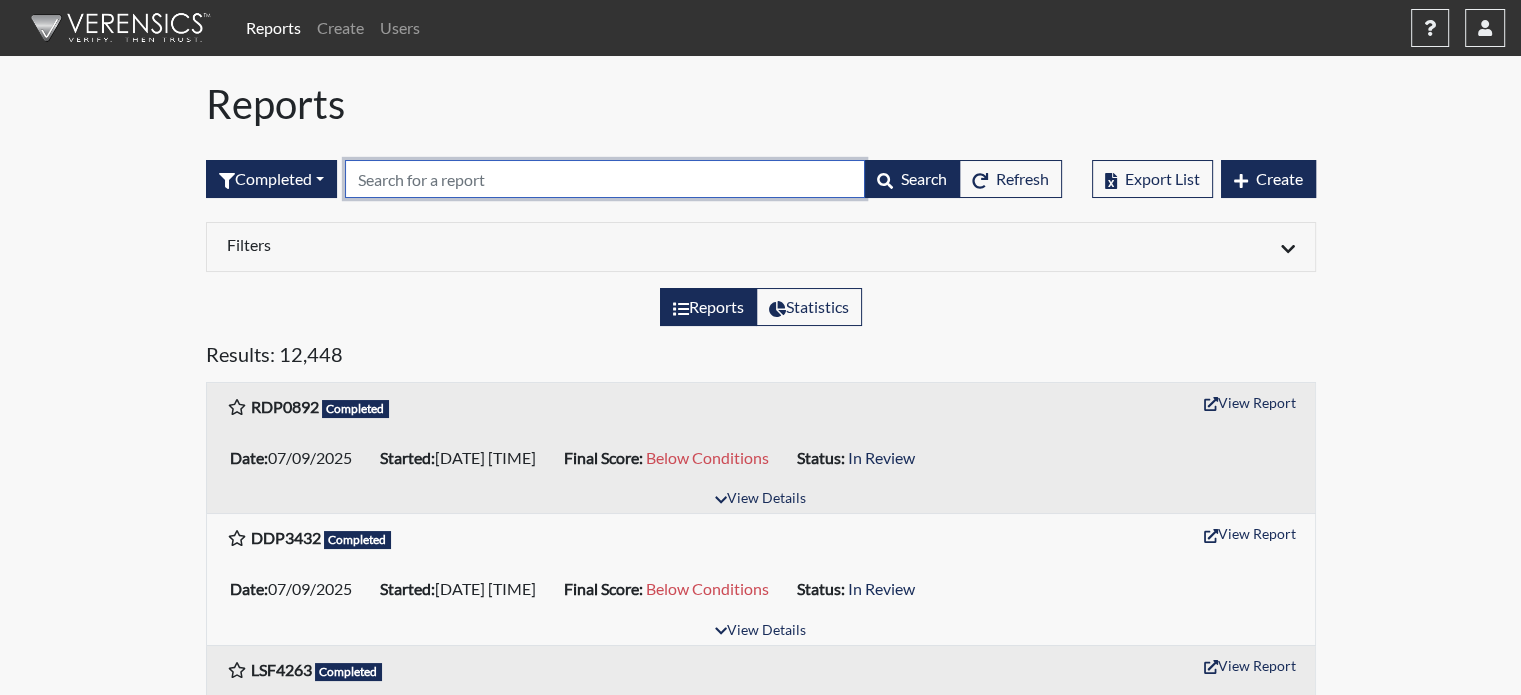 paste on "AKT0624" 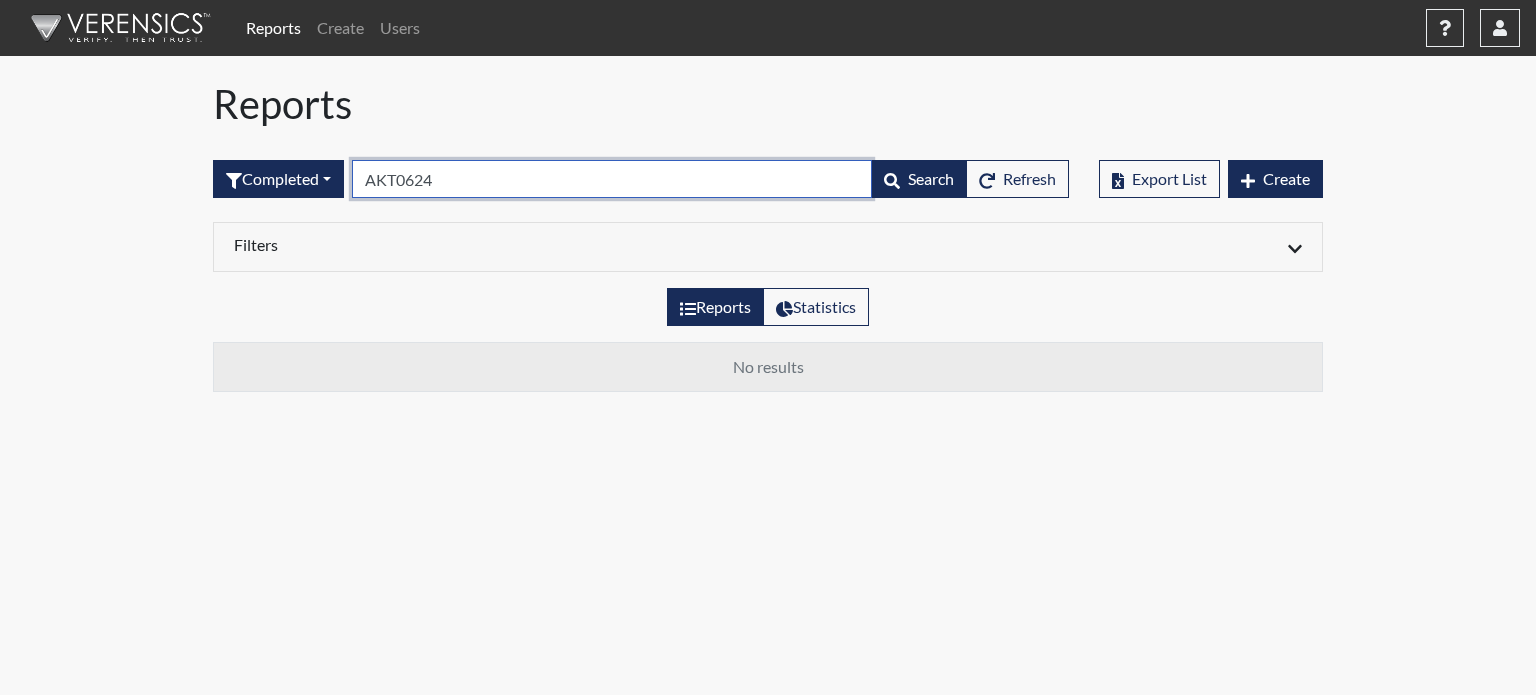 click on "AKT0624" at bounding box center [612, 179] 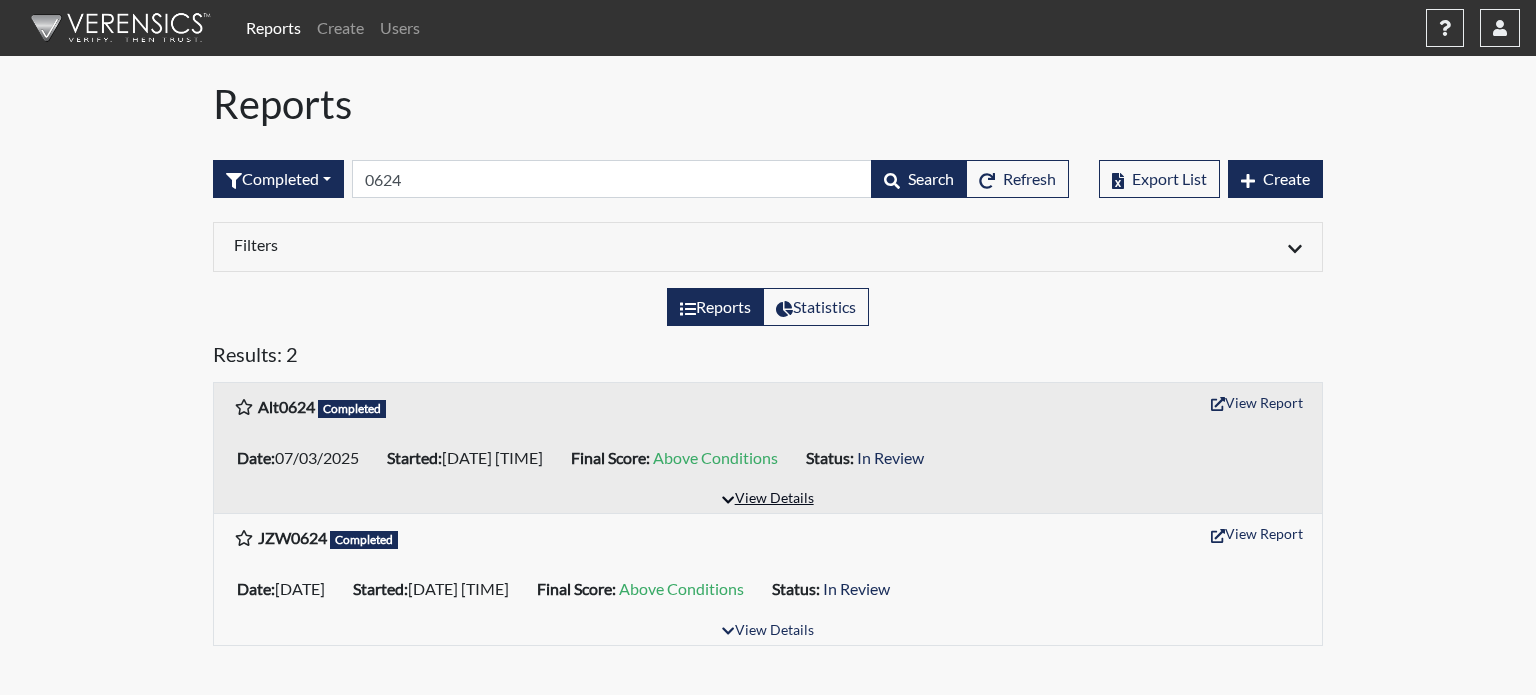 click on "View Details" at bounding box center [767, 499] 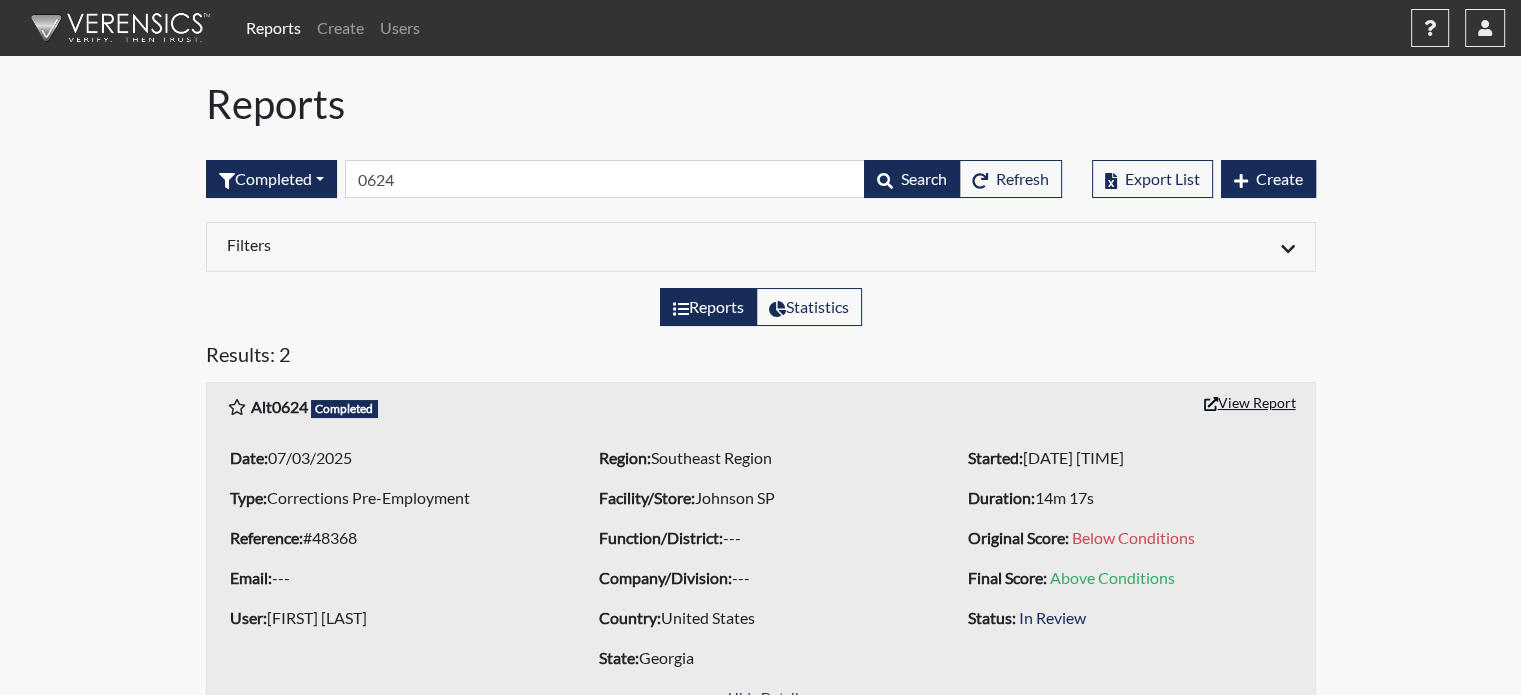 click on "View Report" at bounding box center (1250, 402) 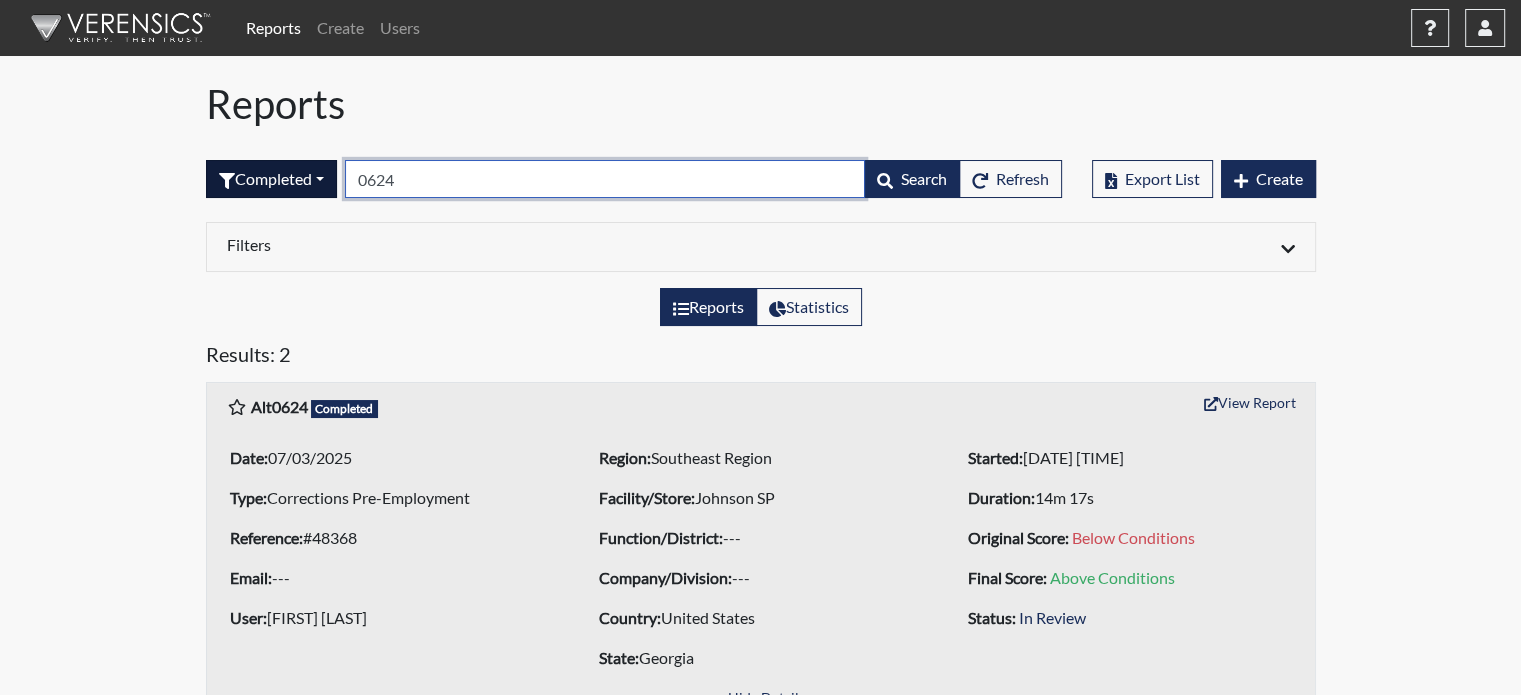 drag, startPoint x: 464, startPoint y: 171, endPoint x: 294, endPoint y: 180, distance: 170.23807 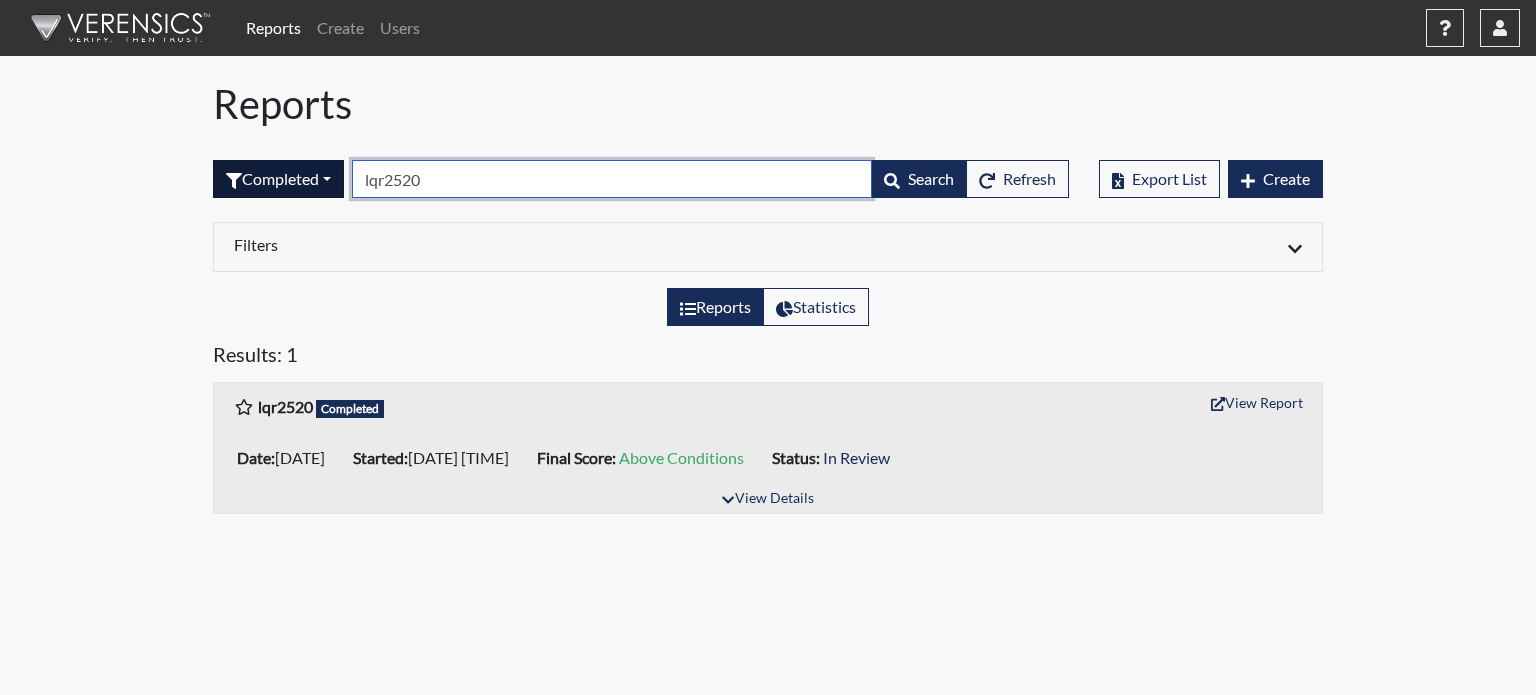 drag, startPoint x: 462, startPoint y: 175, endPoint x: 296, endPoint y: 166, distance: 166.24379 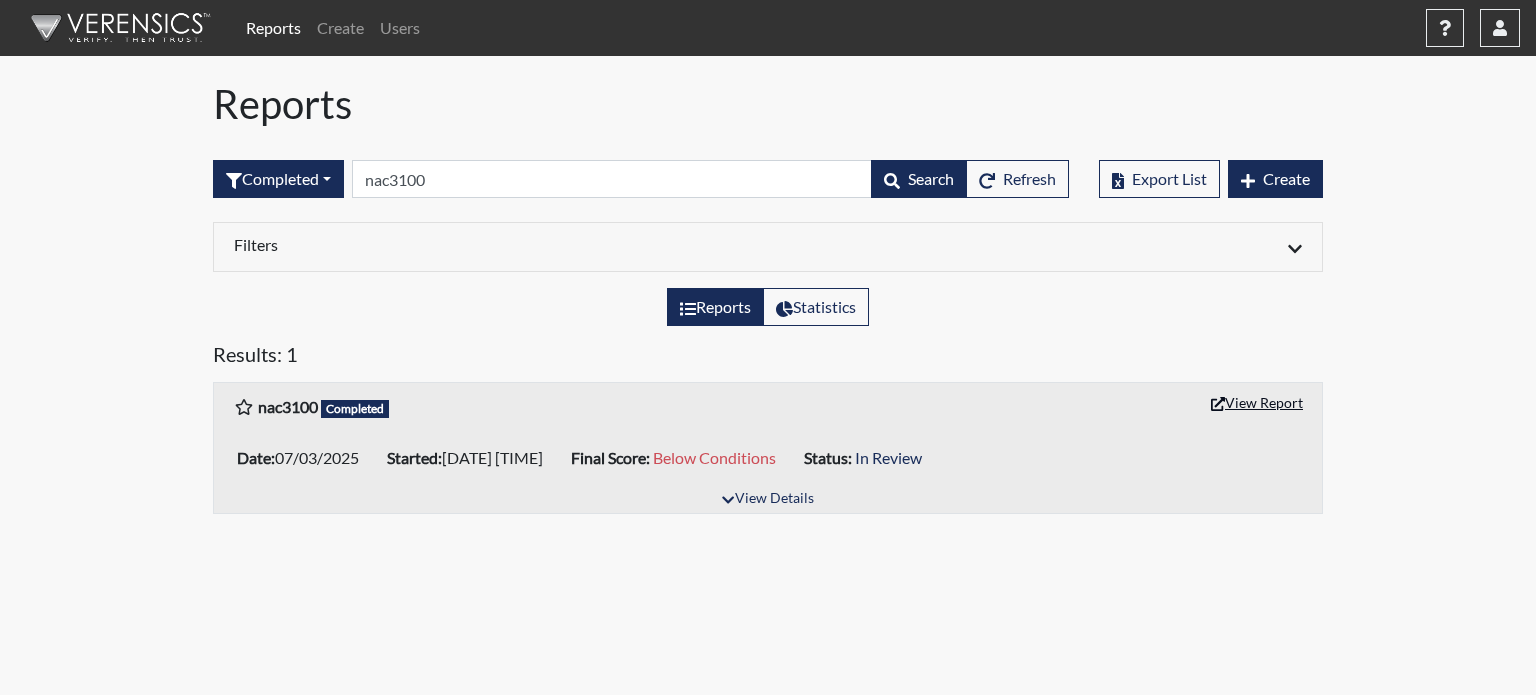 click on "View Report" at bounding box center (1257, 402) 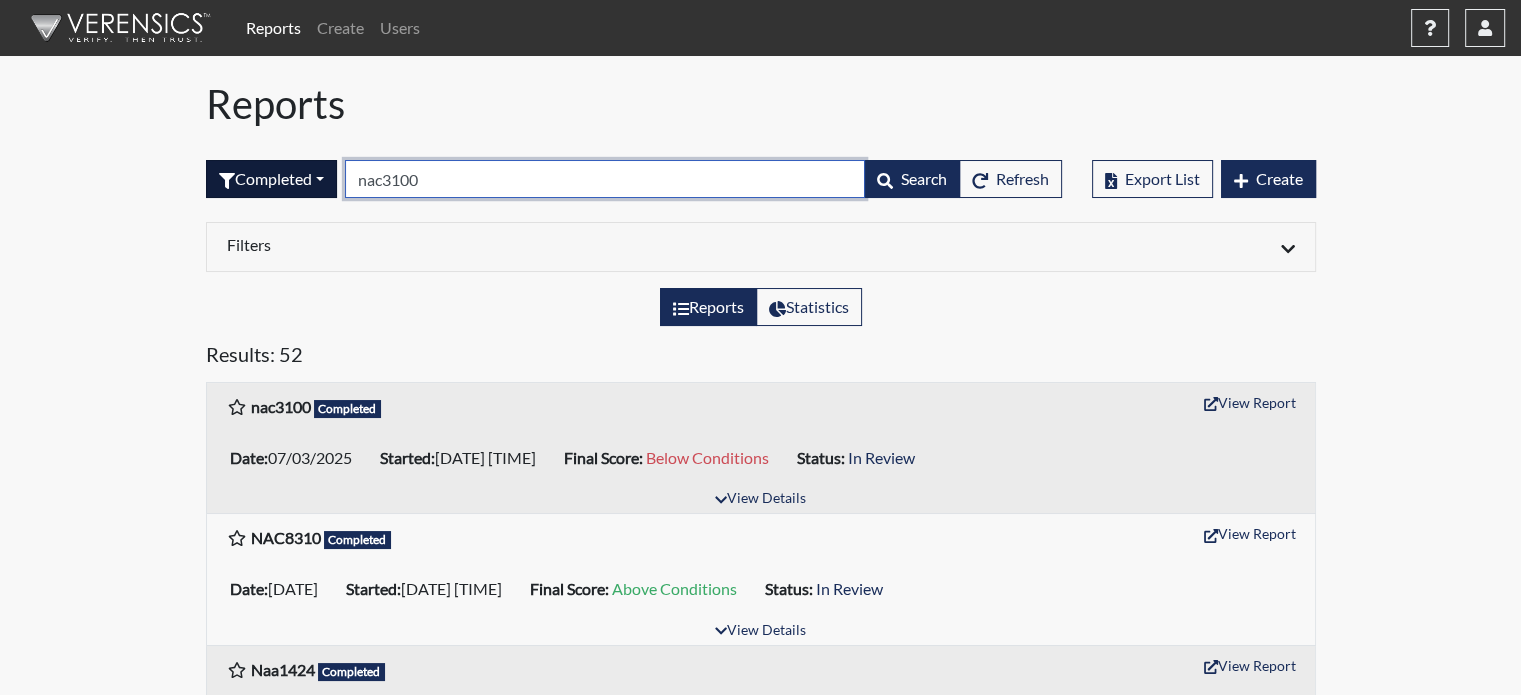 drag, startPoint x: 468, startPoint y: 182, endPoint x: 305, endPoint y: 173, distance: 163.24828 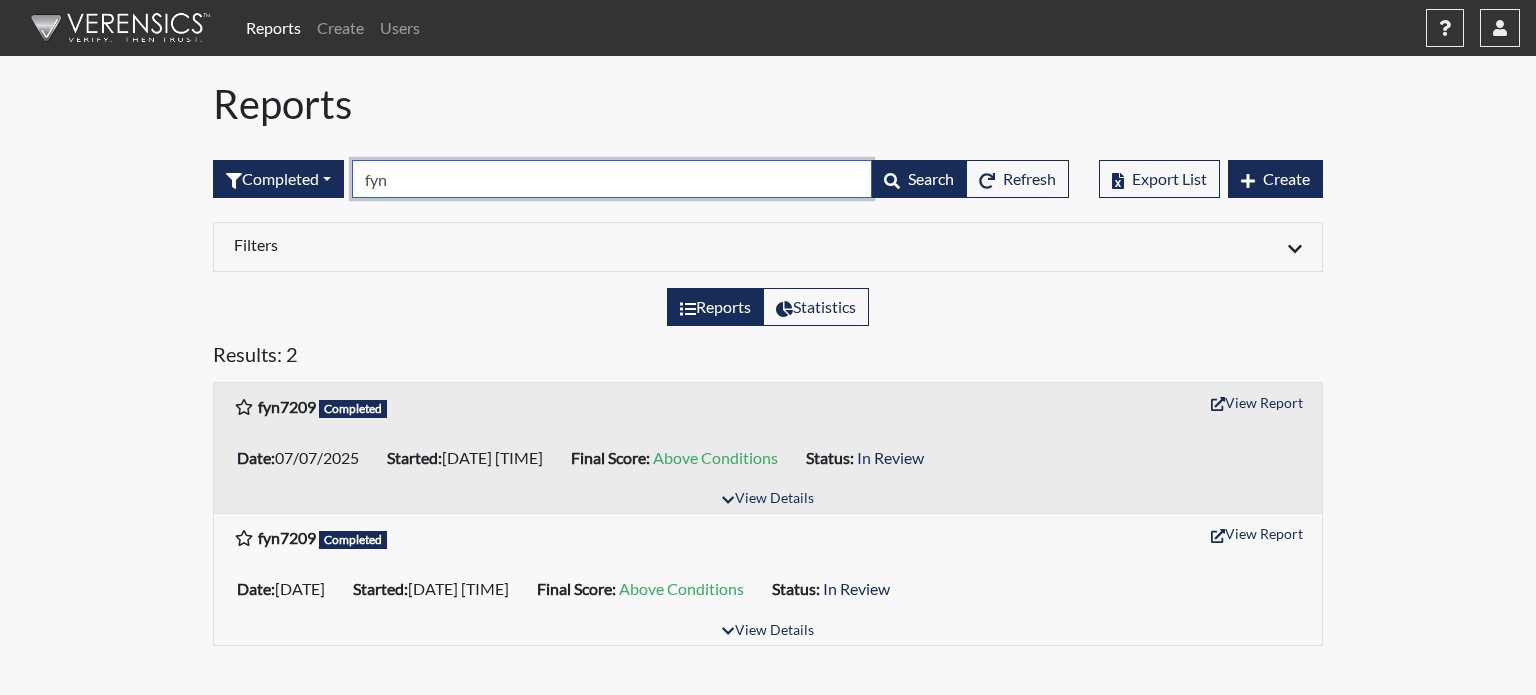 type on "fyn" 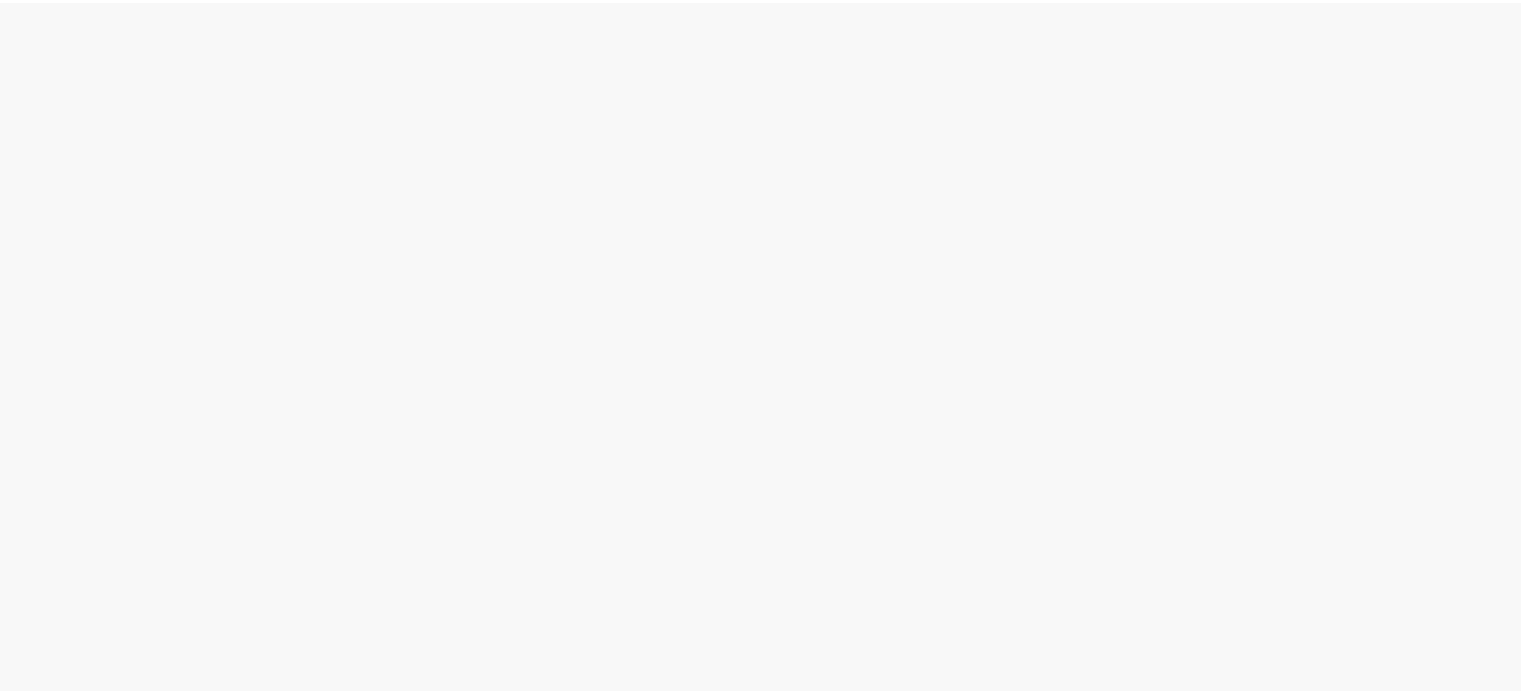 scroll, scrollTop: 0, scrollLeft: 0, axis: both 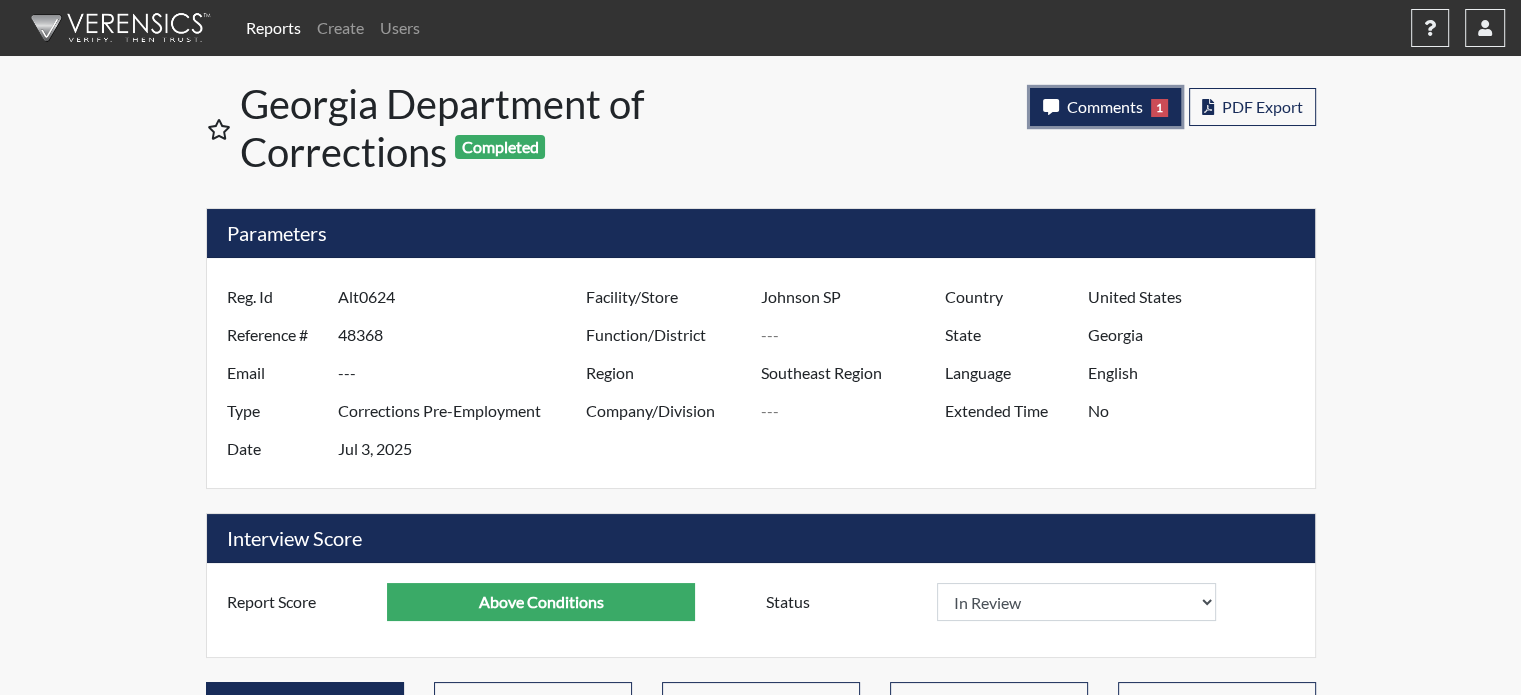 click on "Comments" at bounding box center (1105, 106) 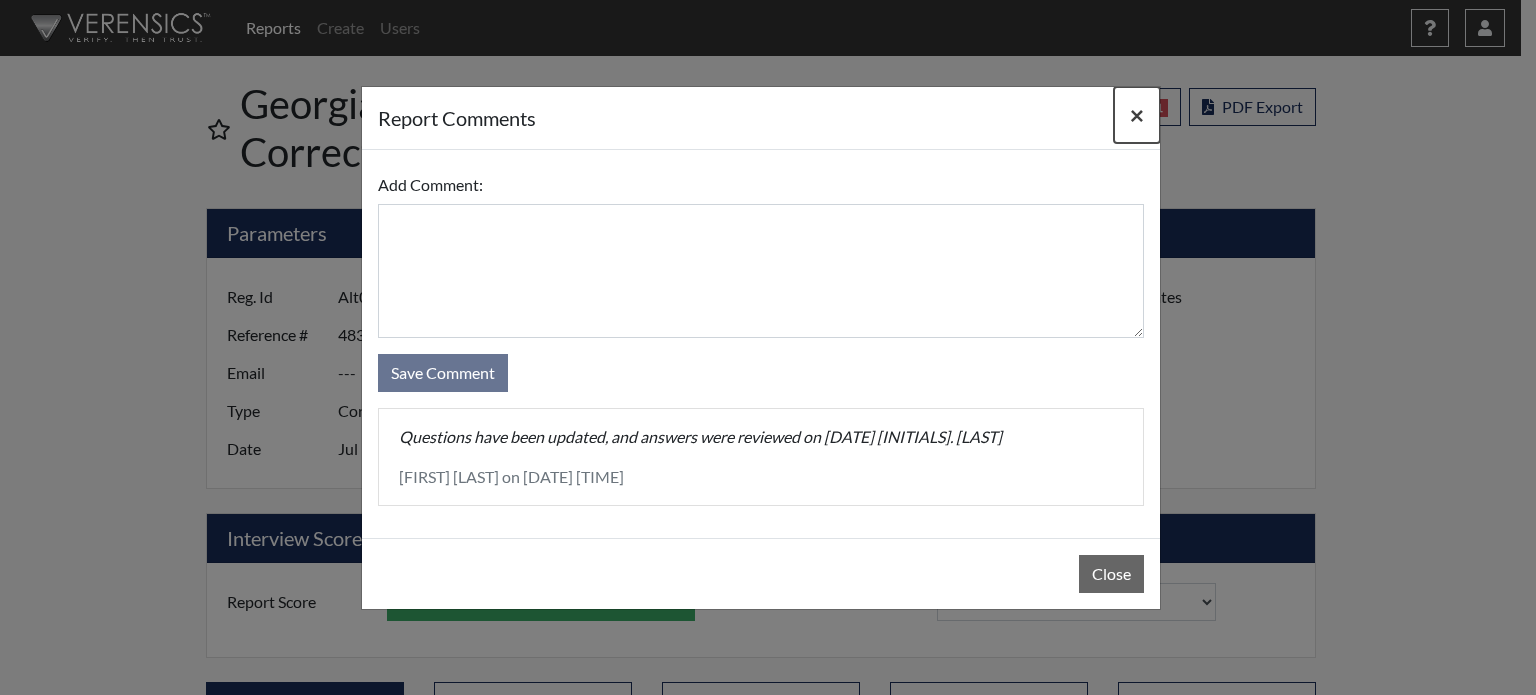 click on "×" at bounding box center [1137, 114] 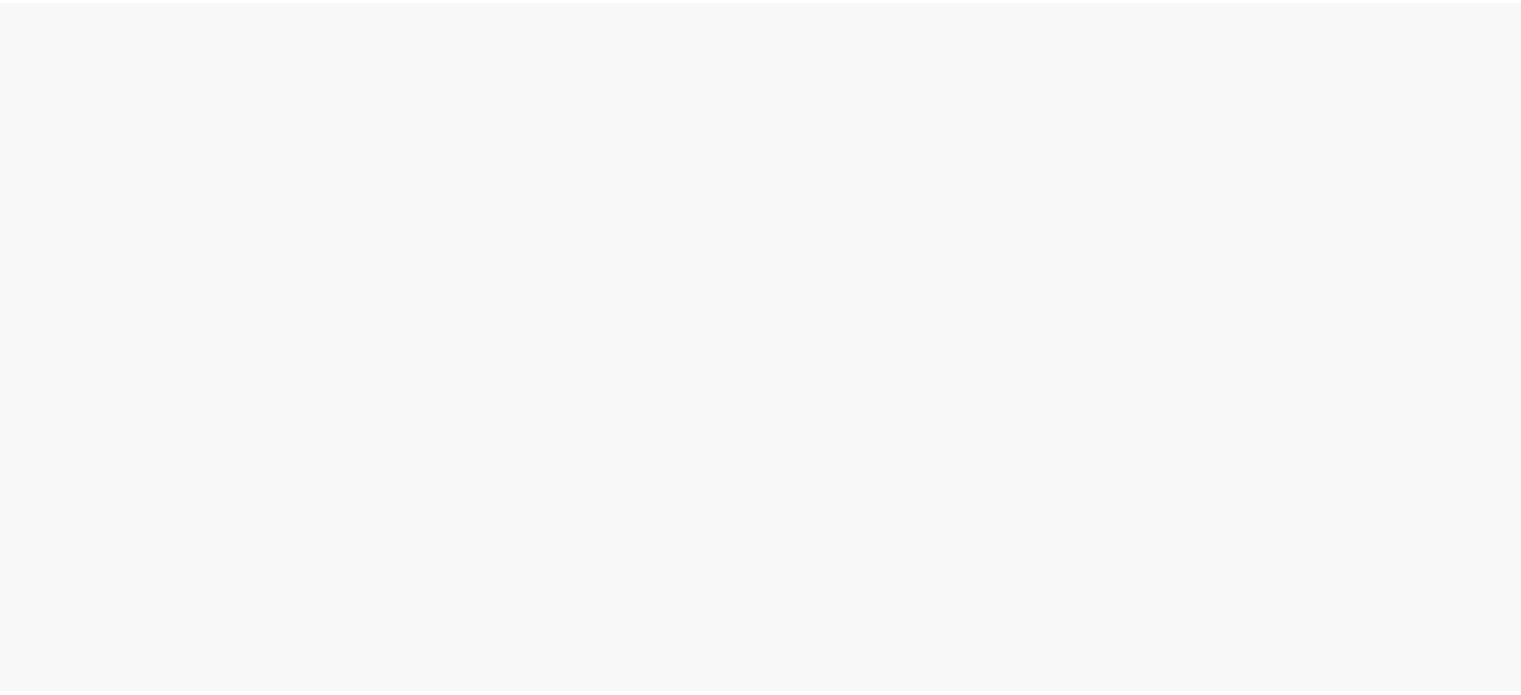 scroll, scrollTop: 0, scrollLeft: 0, axis: both 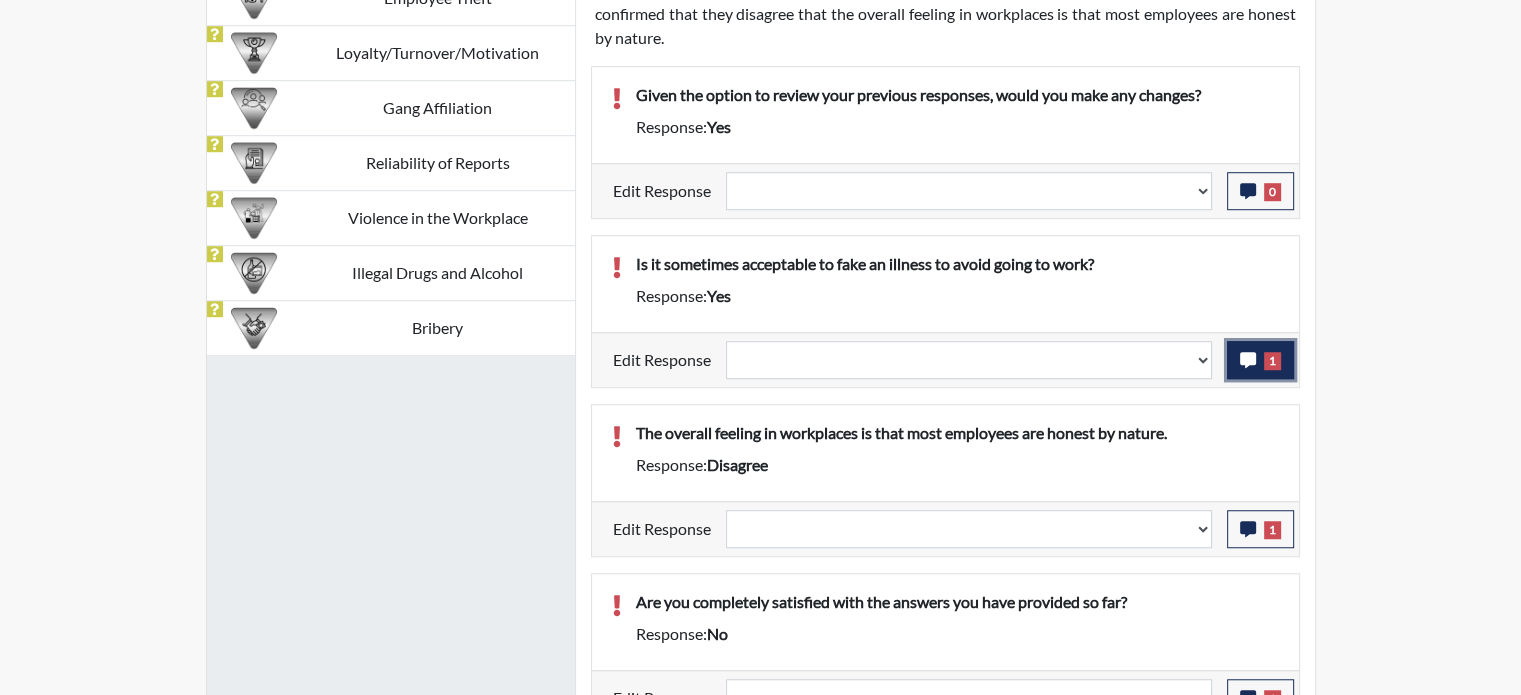 click at bounding box center [1248, 191] 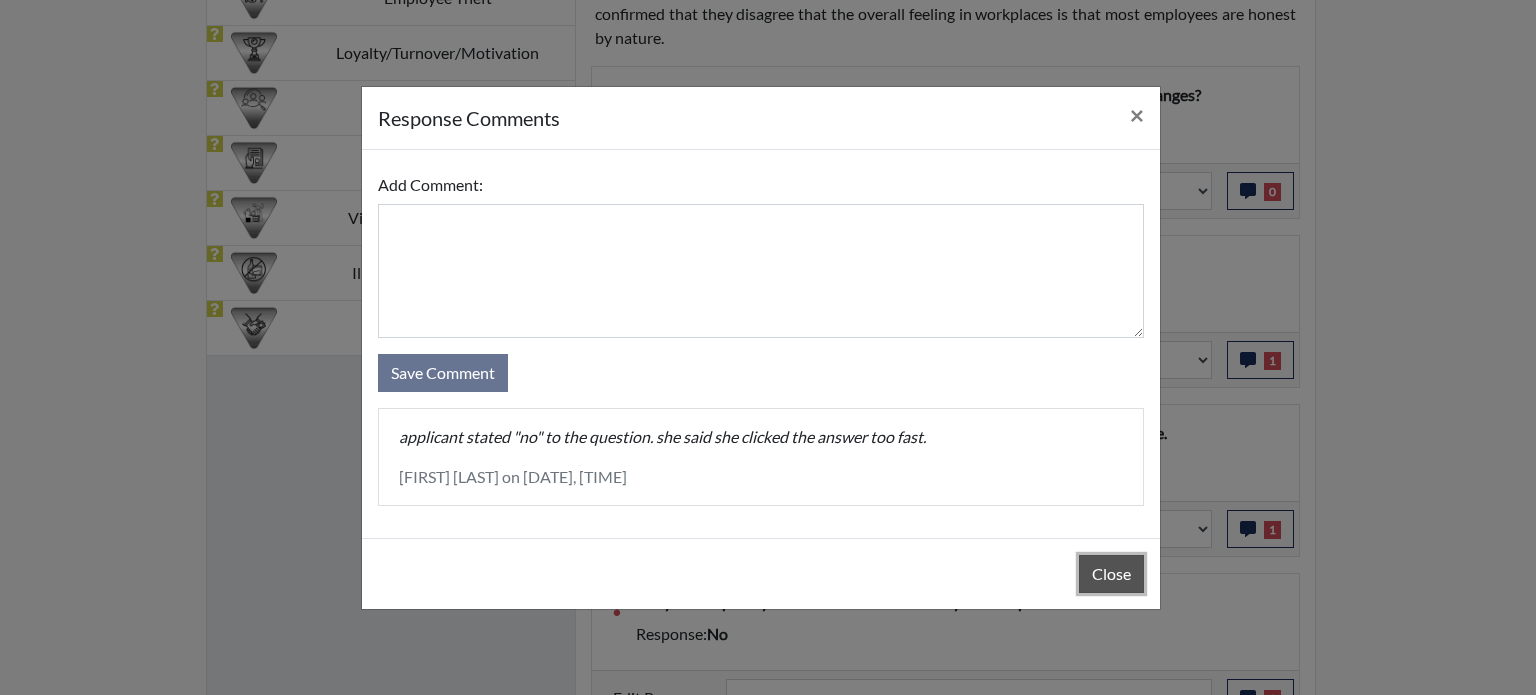 click on "Close" at bounding box center (1111, 574) 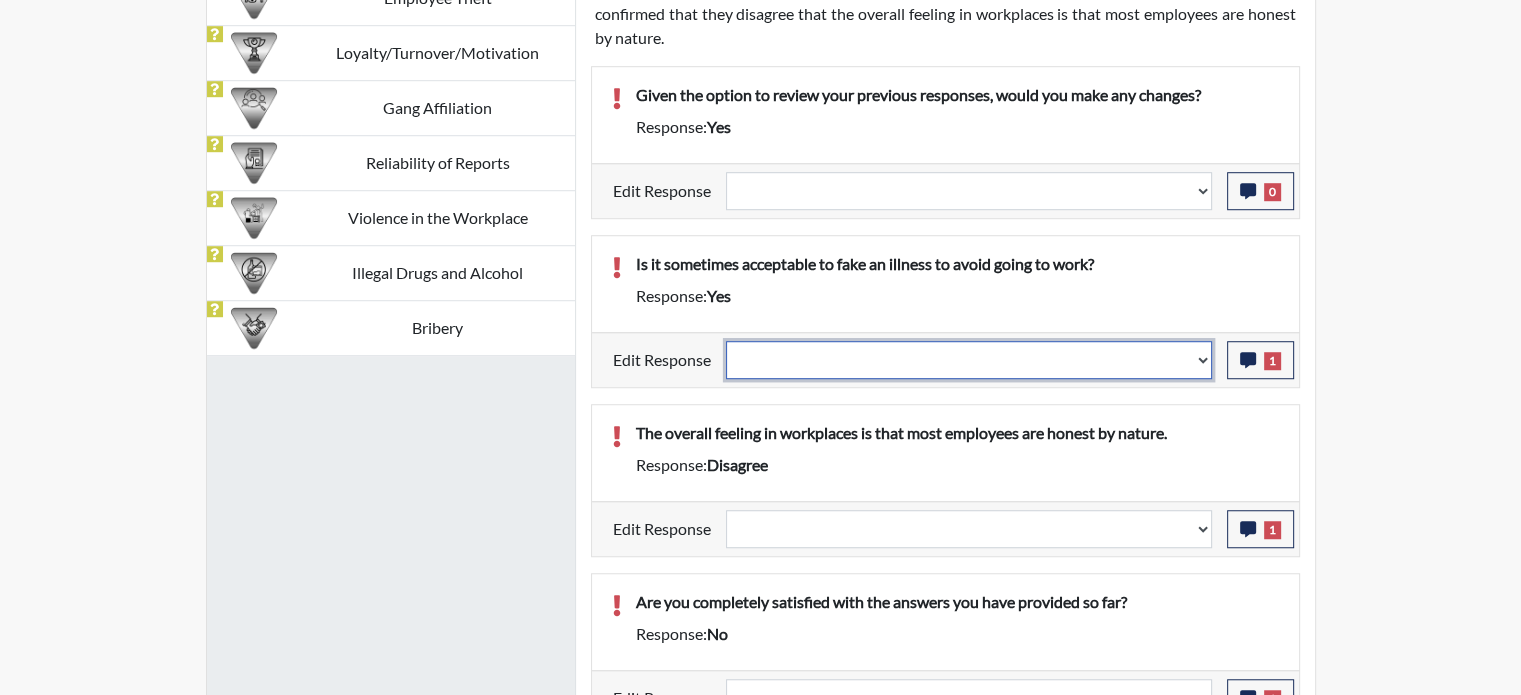 click on "Question is not relevant. Results will be updated. Reasonable explanation provided. Results will be updated. Response confirmed, which places the score below conditions. Clear the response edit. Results will be updated." at bounding box center [969, 191] 